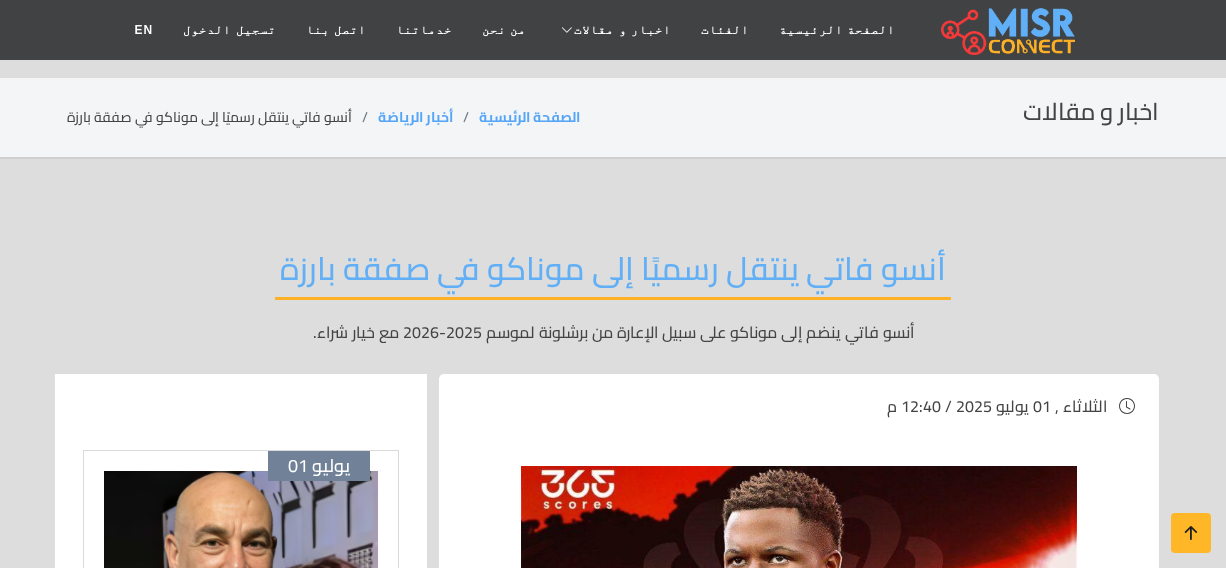 scroll, scrollTop: 454, scrollLeft: 0, axis: vertical 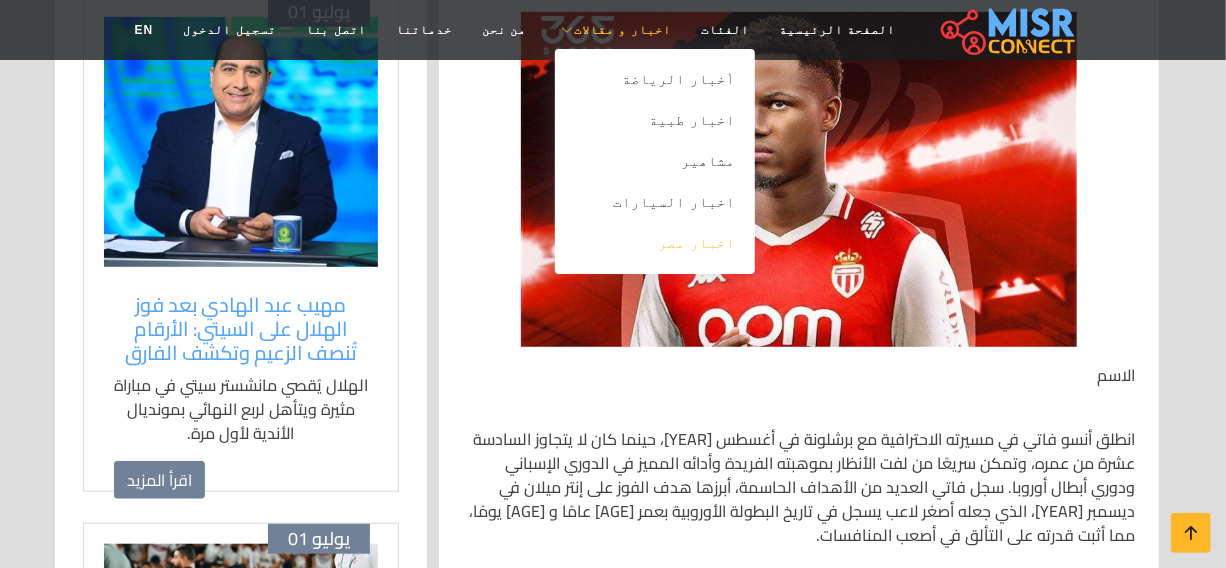 click on "اخبار مصر" at bounding box center (655, 243) 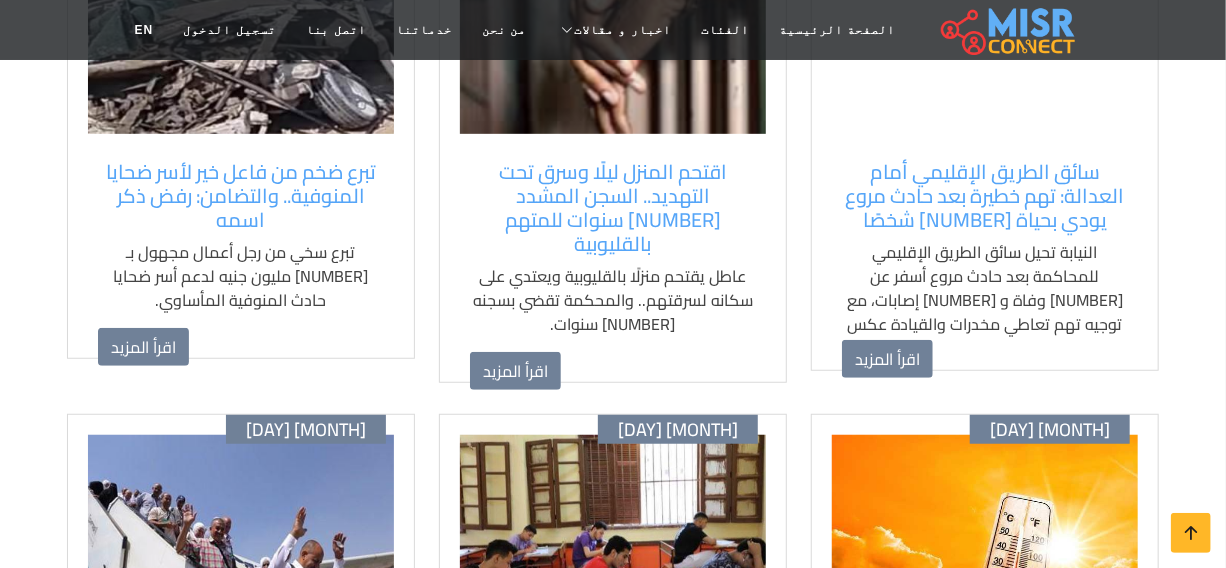 scroll, scrollTop: 272, scrollLeft: 0, axis: vertical 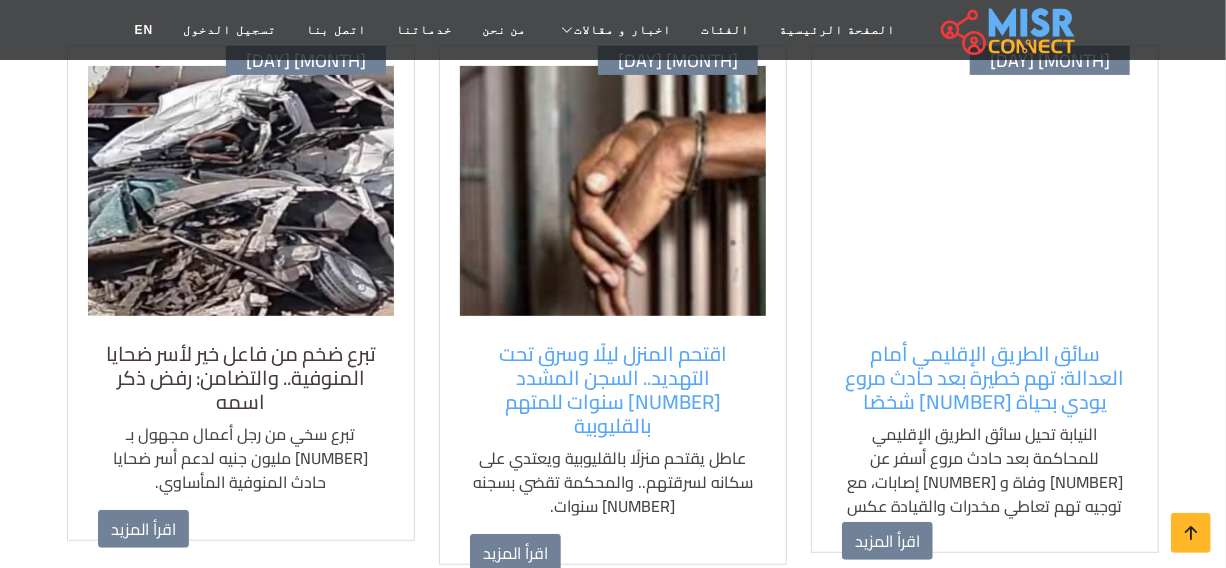click on "تبرع ضخم من فاعل خير لأسر ضحايا المنوفية.. والتضامن: رفض ذكر اسمه" at bounding box center [241, 378] 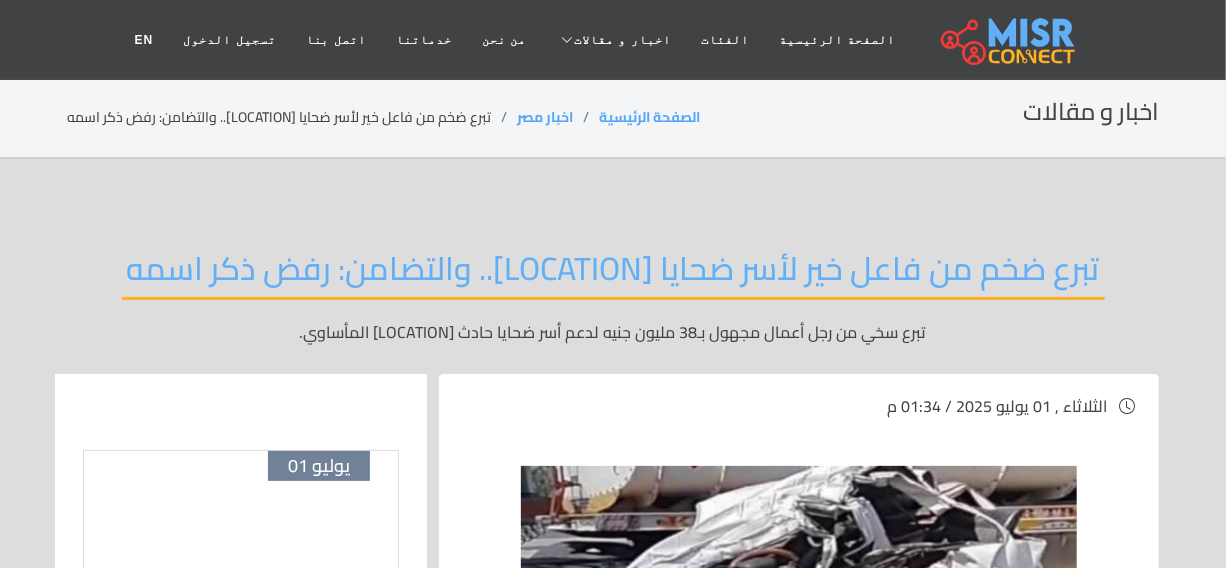 scroll, scrollTop: 90, scrollLeft: 0, axis: vertical 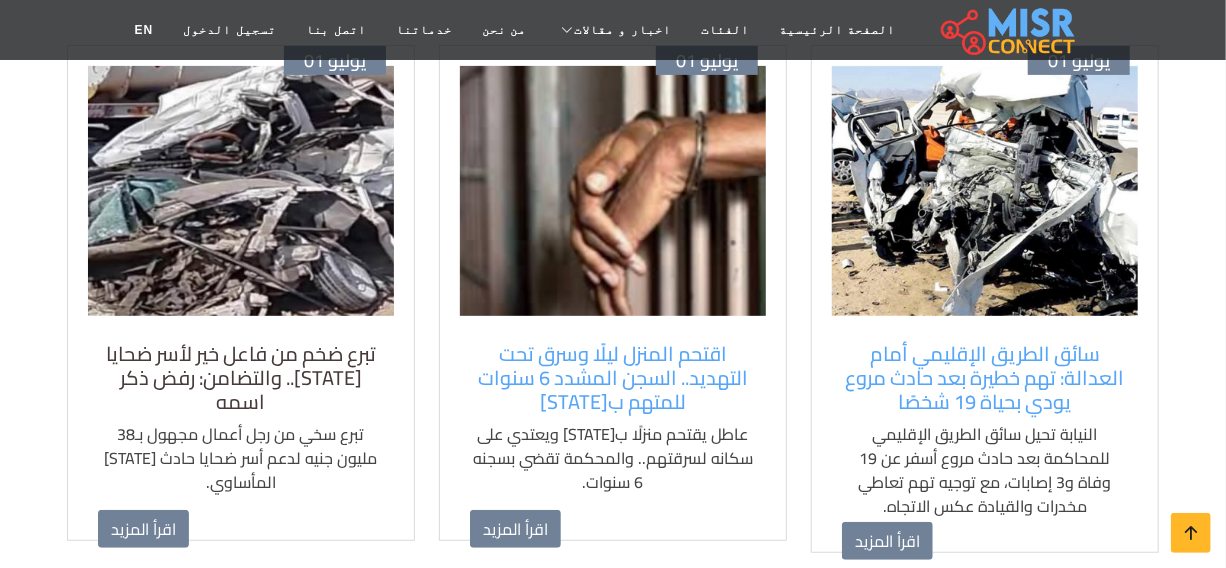 click on "تبرع ضخم من فاعل خير لأسر ضحايا المنوفية.. والتضامن: رفض ذكر اسمه" at bounding box center [241, 378] 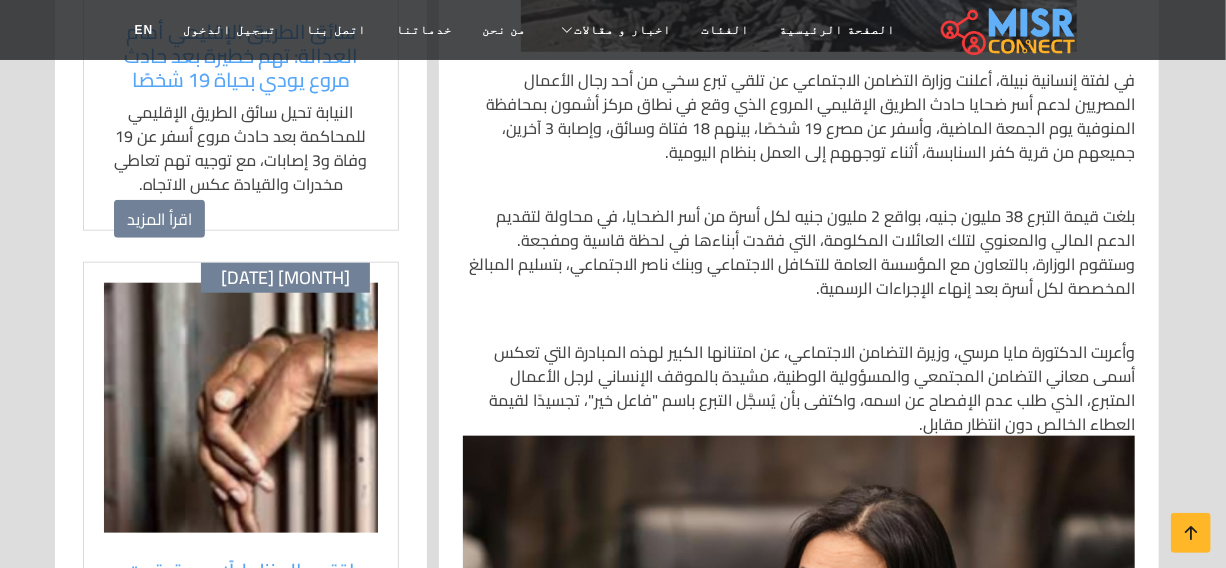 scroll, scrollTop: 1090, scrollLeft: 0, axis: vertical 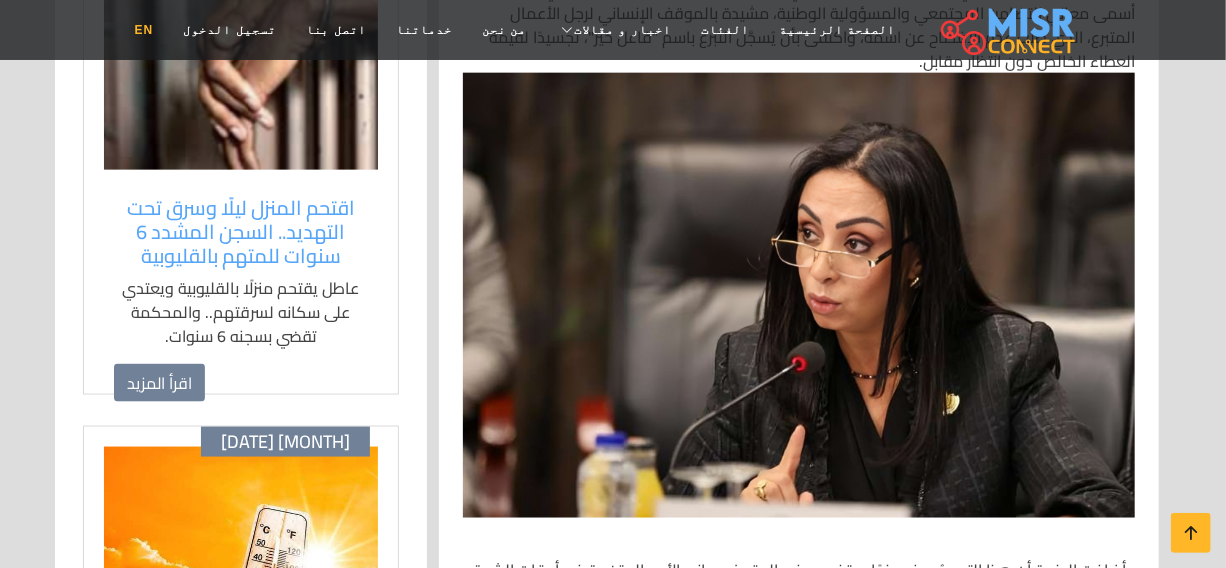 click on "EN" at bounding box center (144, 30) 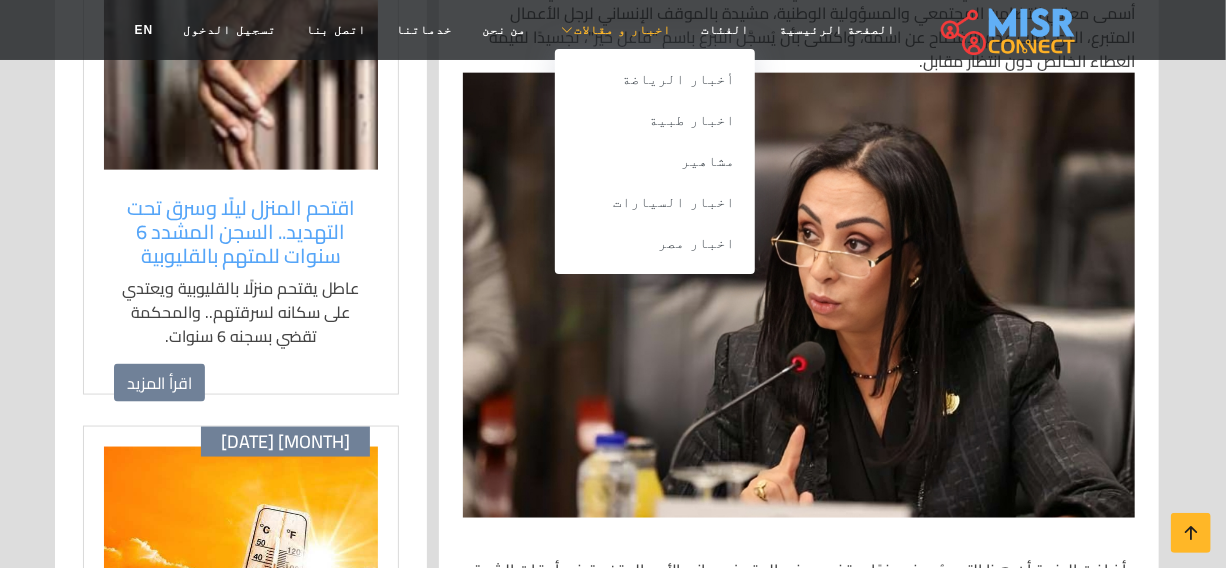 click on "اخبار و مقالات" at bounding box center (622, 30) 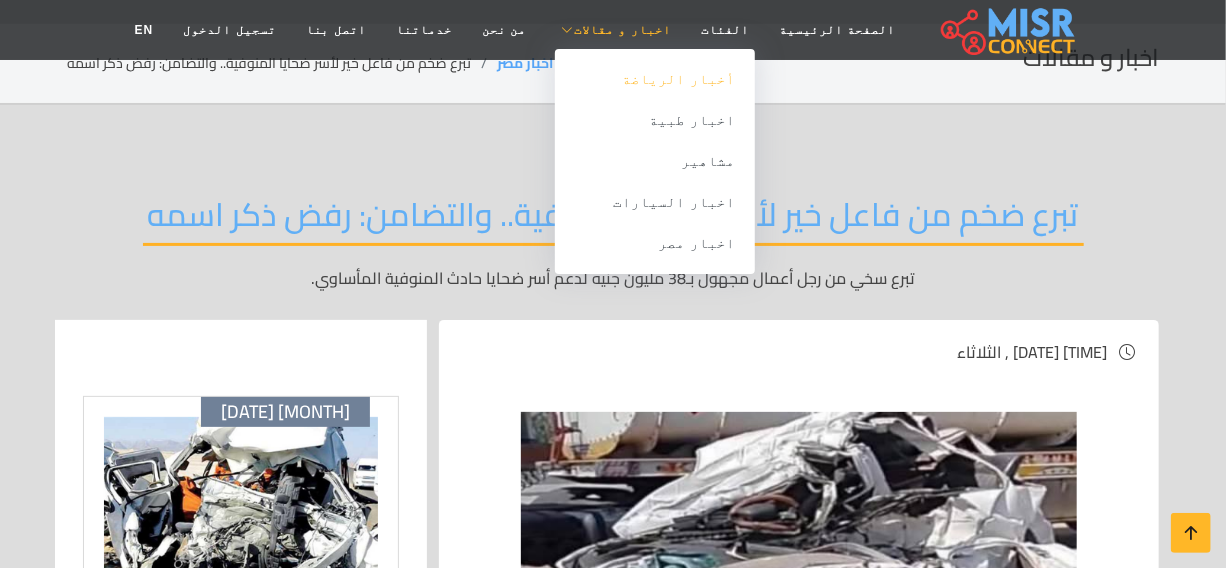 scroll, scrollTop: 0, scrollLeft: 0, axis: both 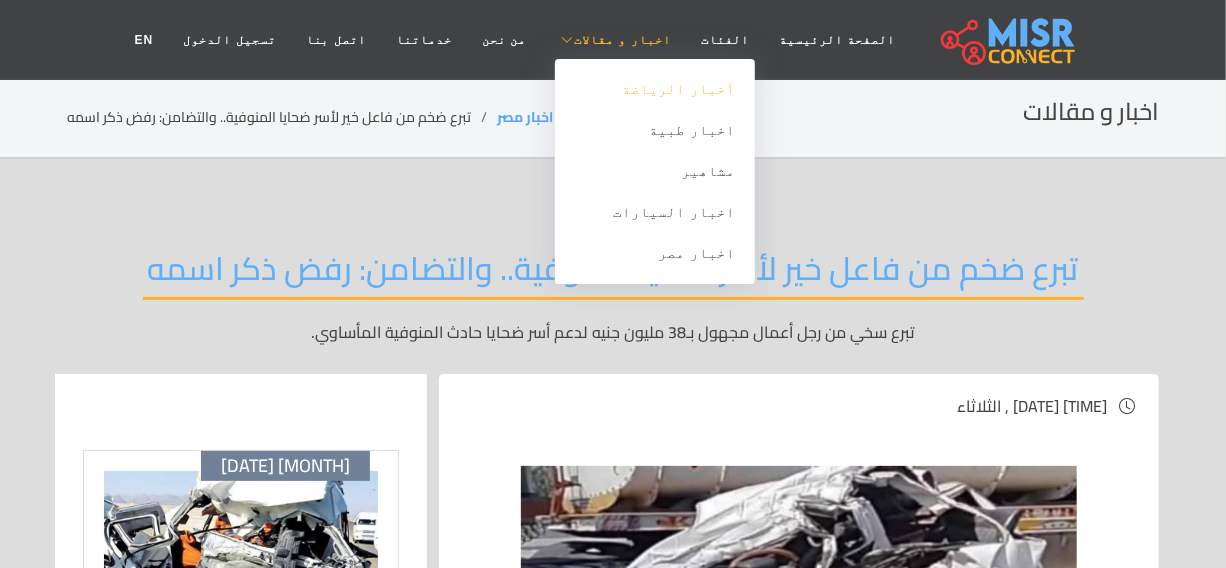 click on "أخبار الرياضة" at bounding box center (655, 89) 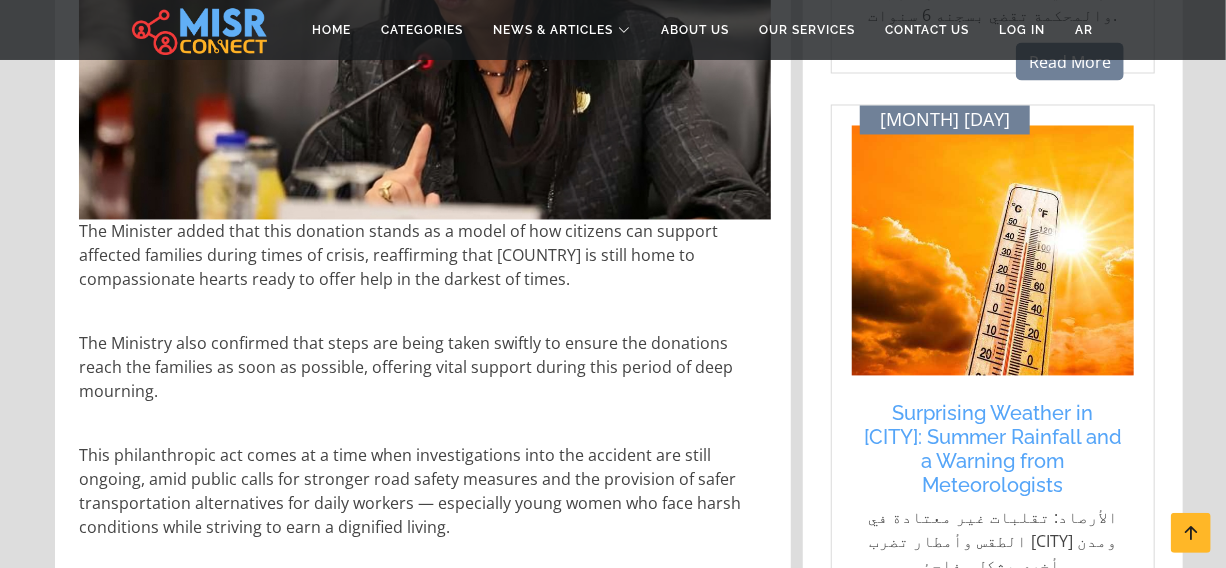scroll, scrollTop: 1636, scrollLeft: 0, axis: vertical 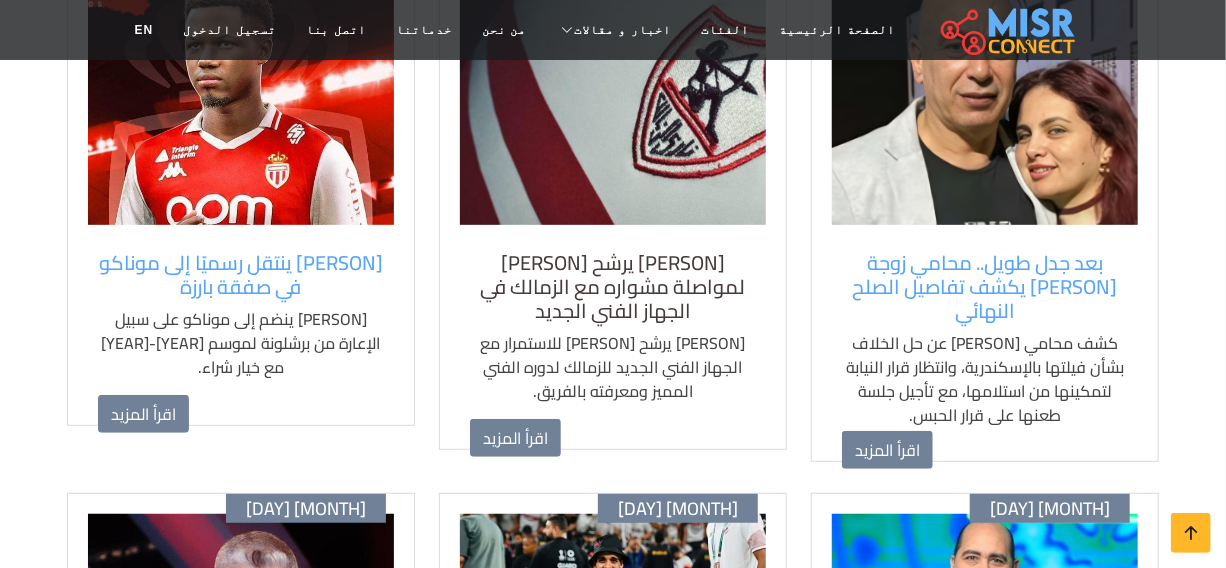 click on "[PERSON] يرشح [PERSON] لمواصلة مشواره مع الزمالك في الجهاز الفني الجديد" at bounding box center [613, 287] 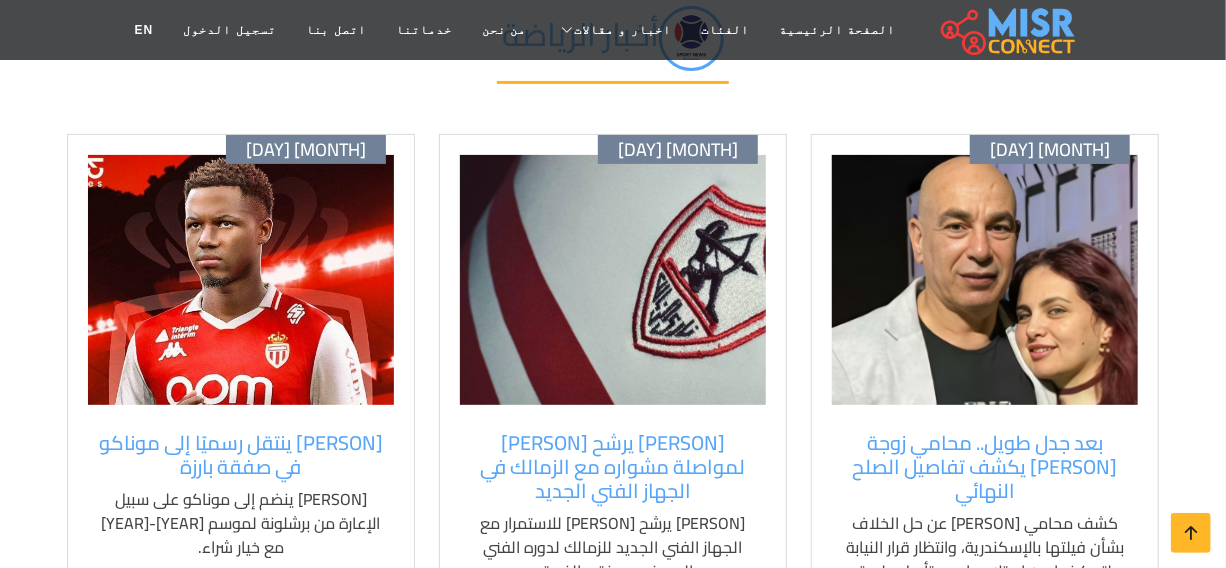 scroll, scrollTop: 181, scrollLeft: 0, axis: vertical 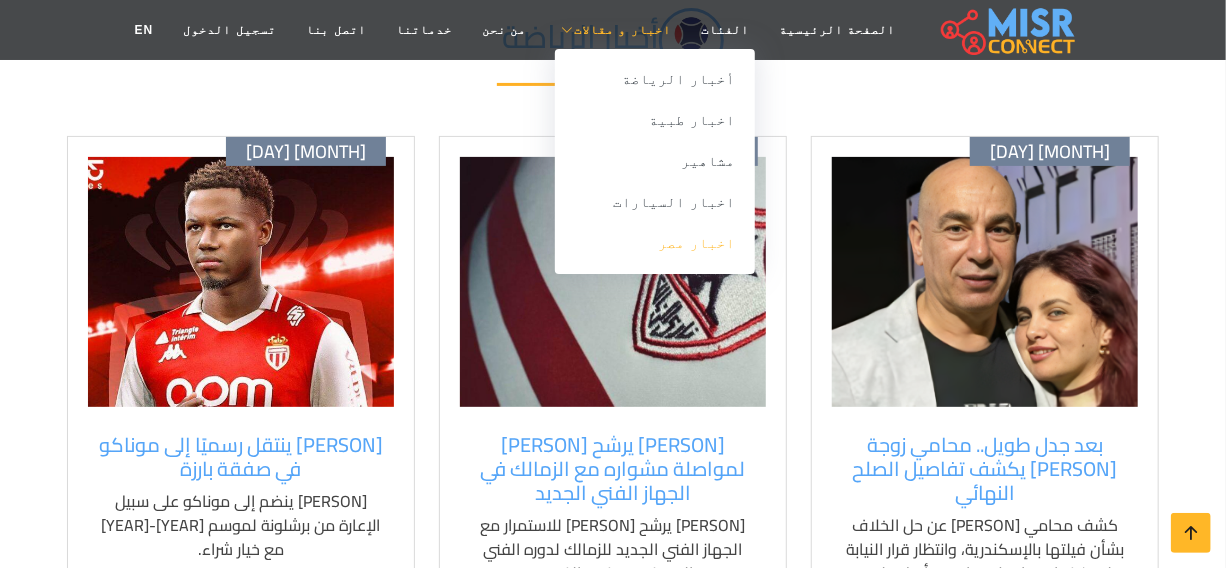 click on "اخبار مصر" at bounding box center (655, 243) 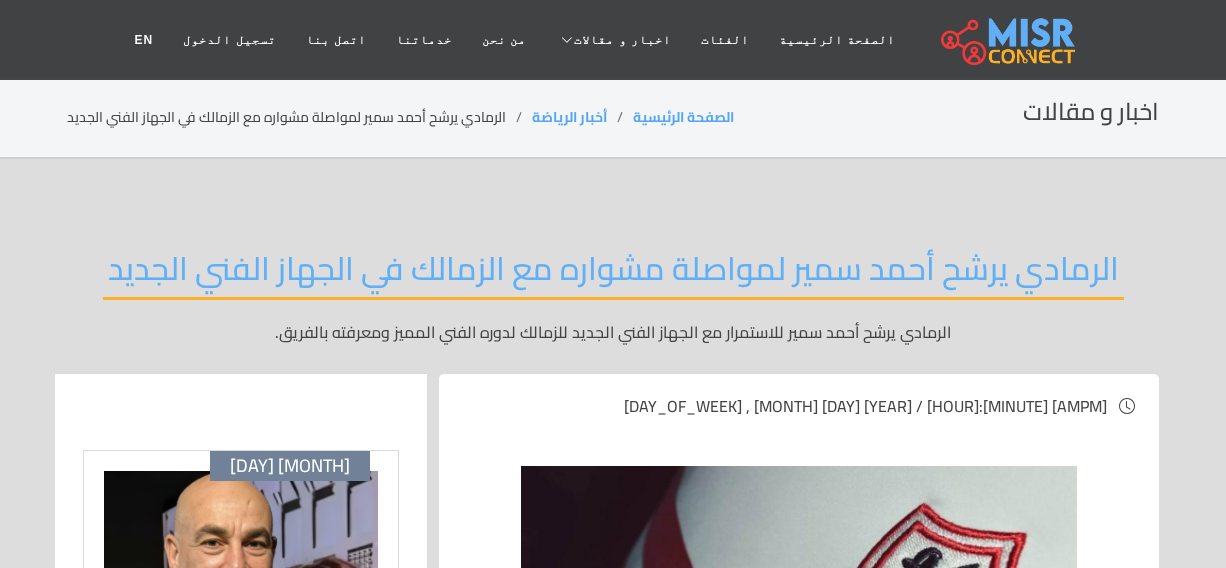 scroll, scrollTop: 0, scrollLeft: 0, axis: both 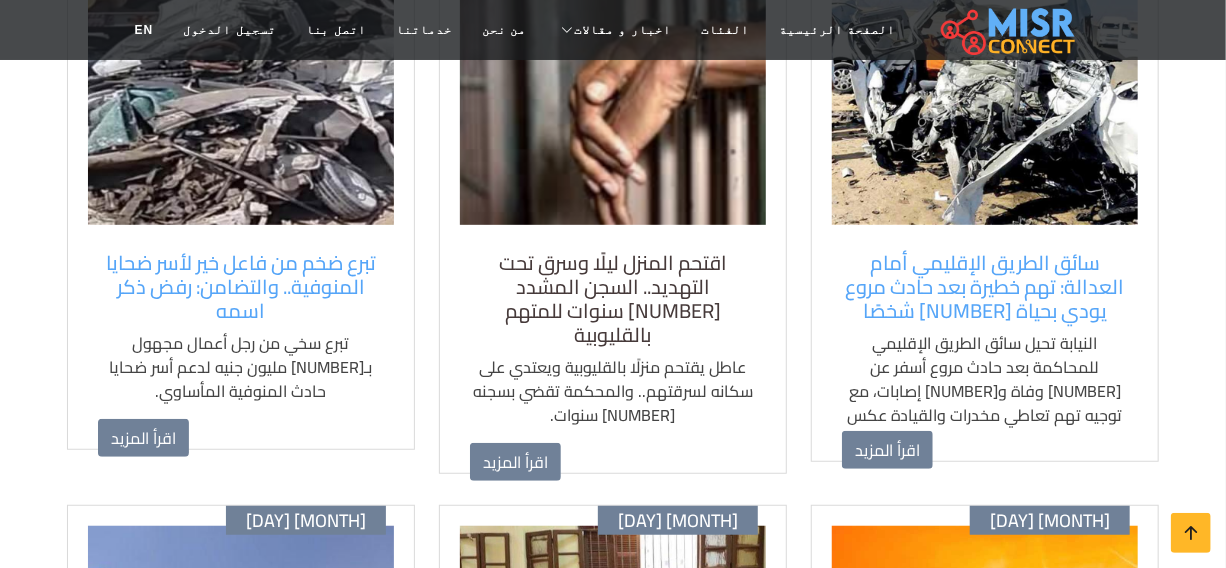 click on "اقتحم المنزل ليلًا وسرق تحت التهديد.. السجن المشدد 6 سنوات للمتهم بالقليوبية" at bounding box center [613, 299] 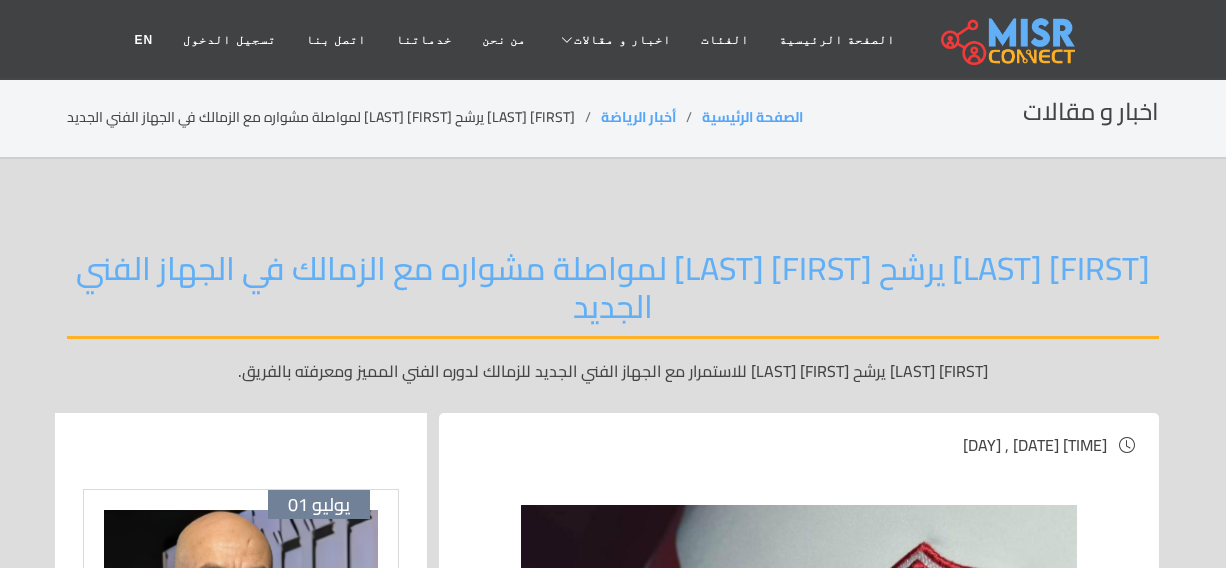 scroll, scrollTop: 0, scrollLeft: 0, axis: both 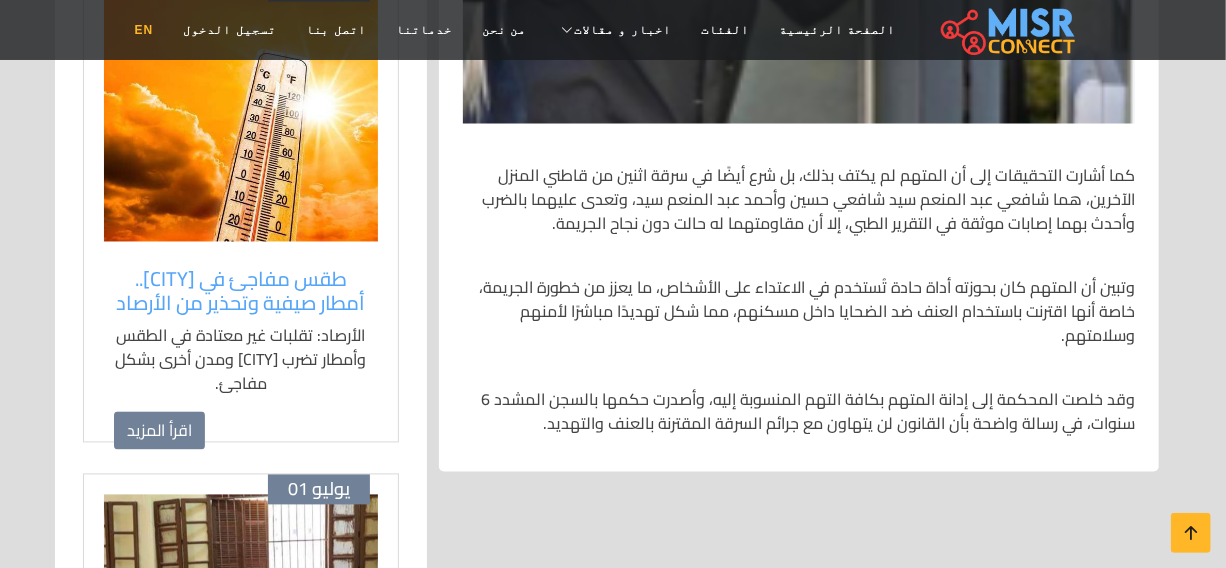 click on "EN" at bounding box center [144, 30] 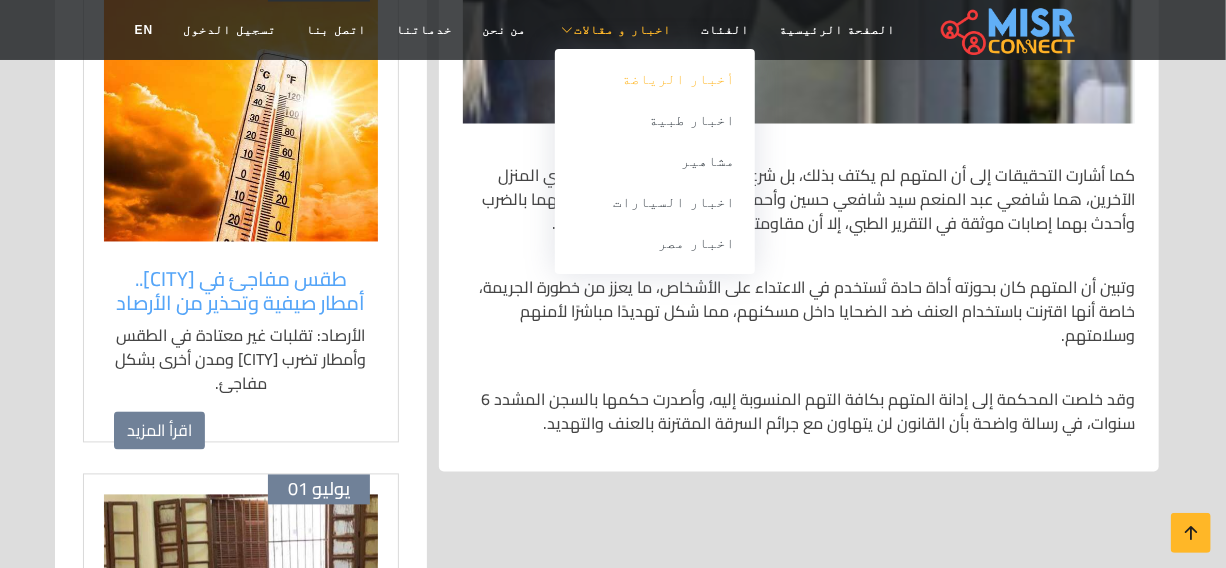 click on "أخبار الرياضة" at bounding box center [655, 79] 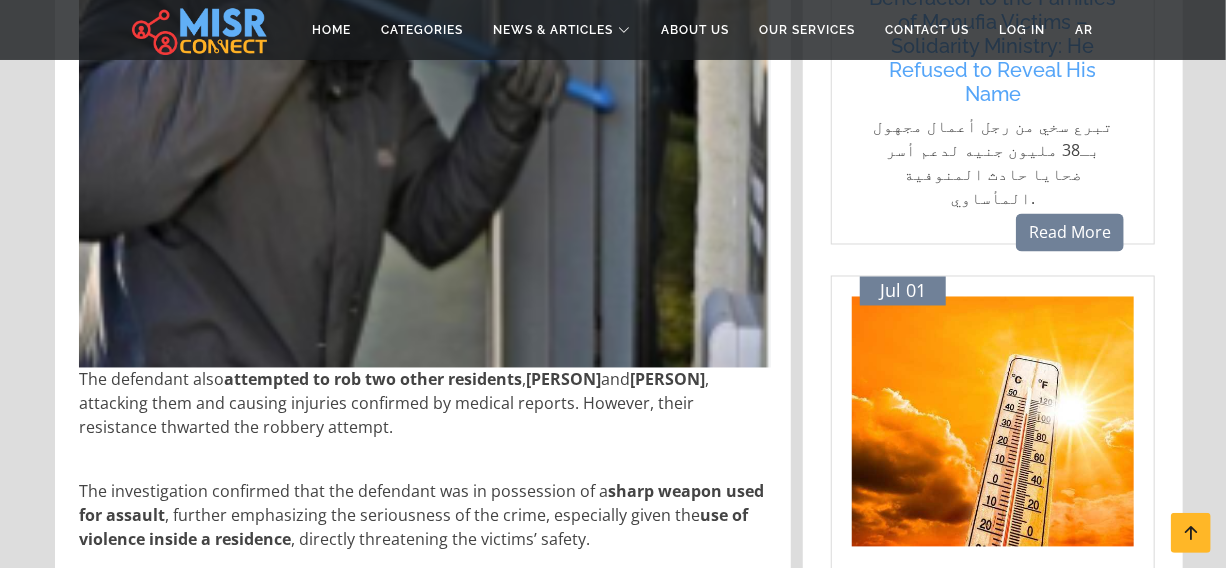 scroll, scrollTop: 1909, scrollLeft: 0, axis: vertical 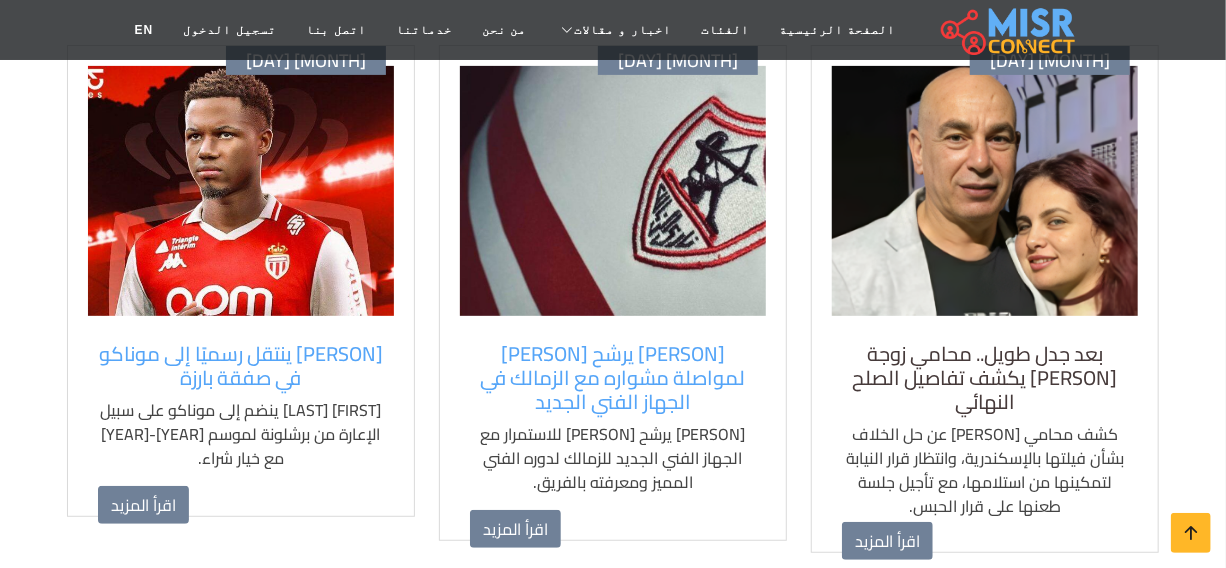 click on "بعد جدل طويل.. محامي زوجة [PERSON] يكشف تفاصيل الصلح النهائي" at bounding box center (985, 378) 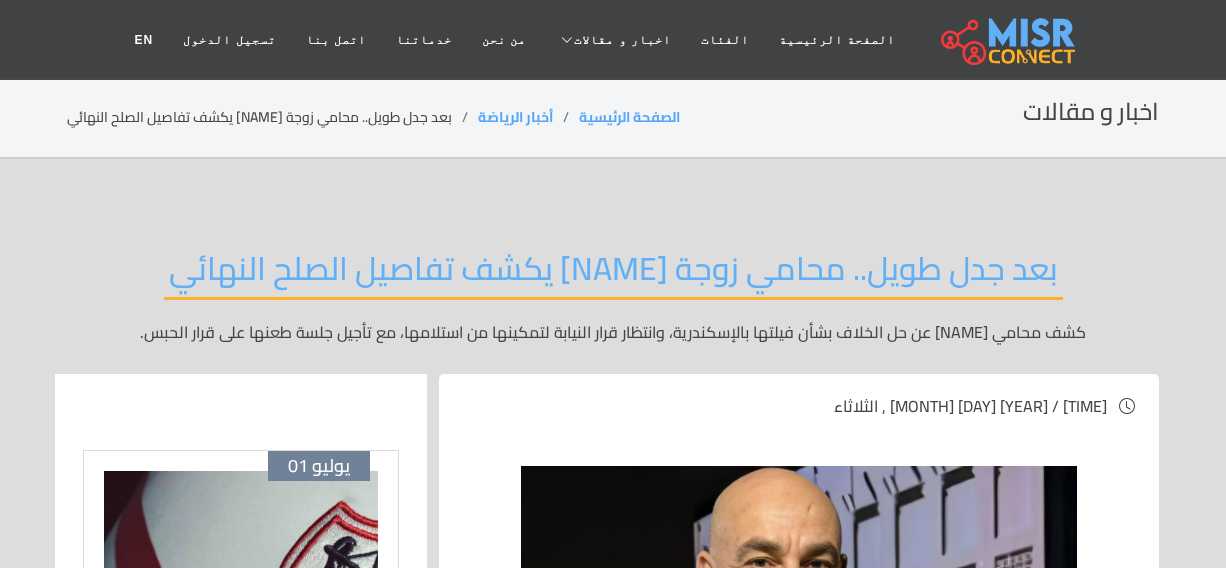 scroll, scrollTop: 0, scrollLeft: 0, axis: both 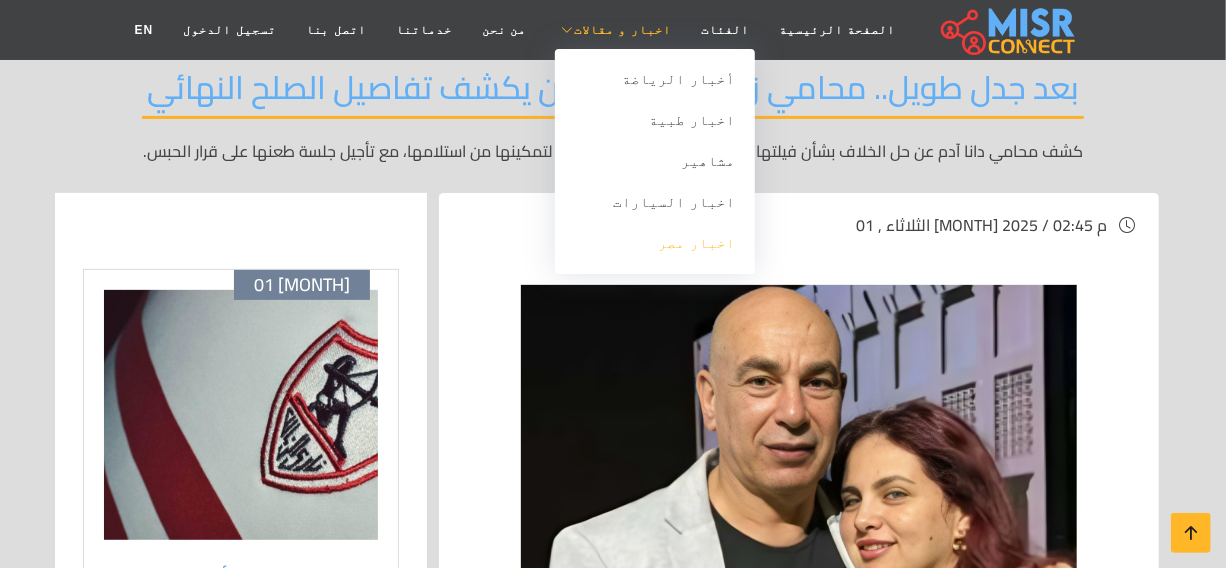 click on "اخبار مصر" at bounding box center (655, 243) 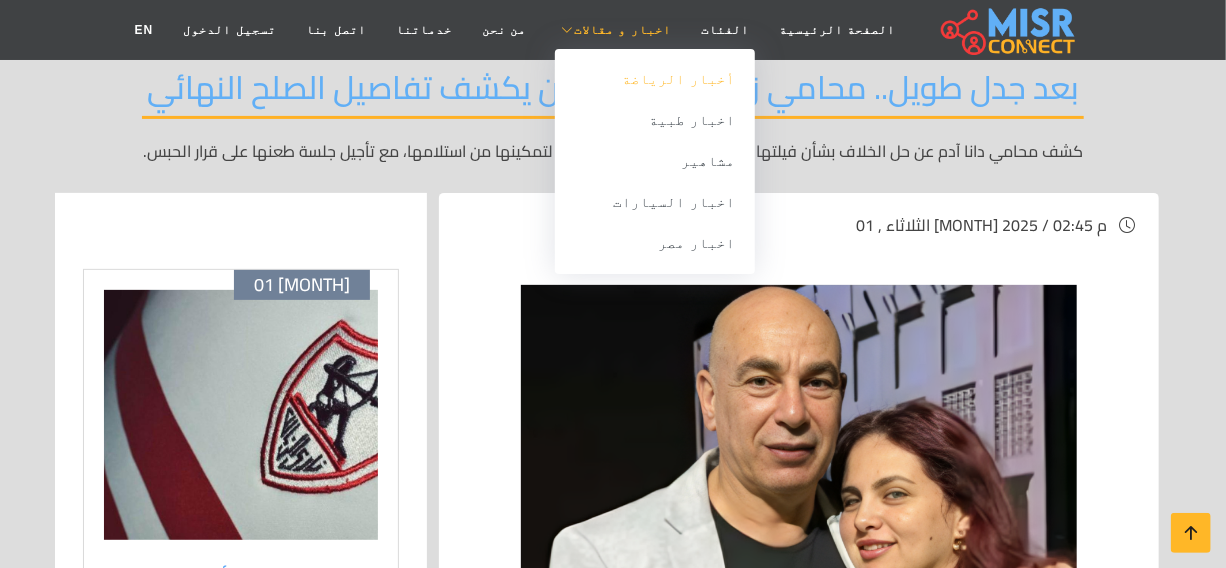 click on "أخبار الرياضة" at bounding box center (655, 79) 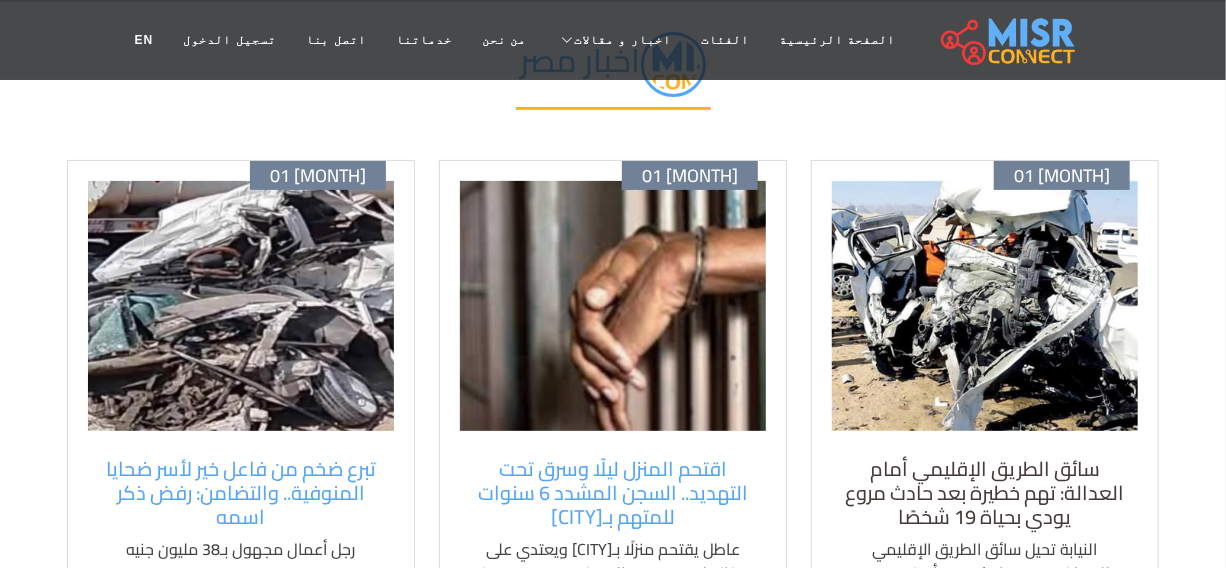 scroll, scrollTop: 272, scrollLeft: 0, axis: vertical 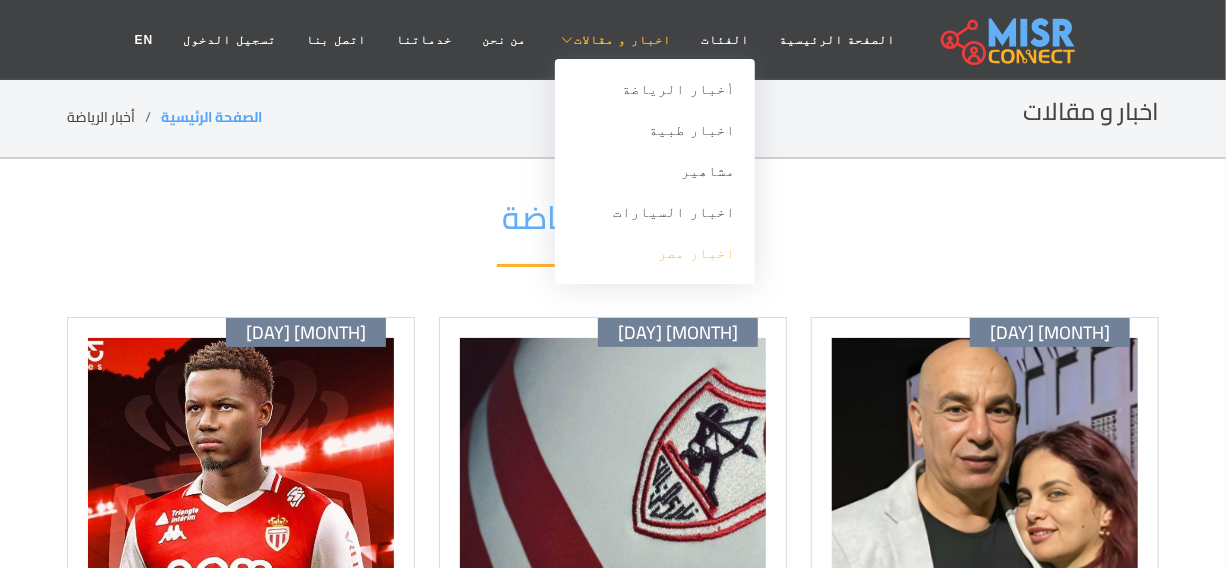 click on "اخبار مصر" at bounding box center [655, 253] 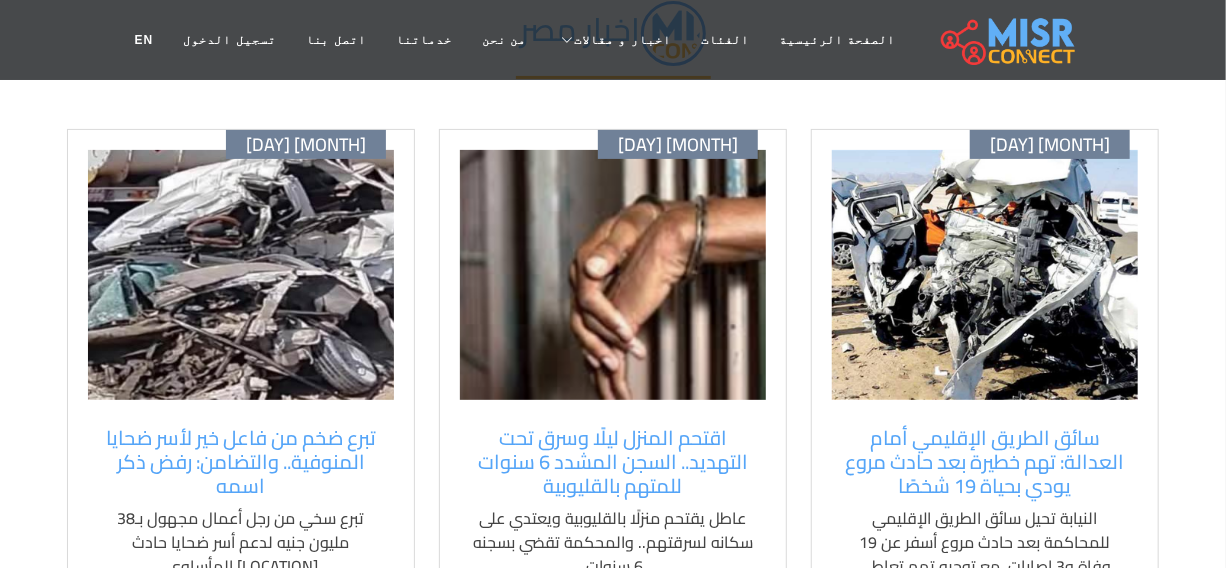 scroll, scrollTop: 363, scrollLeft: 0, axis: vertical 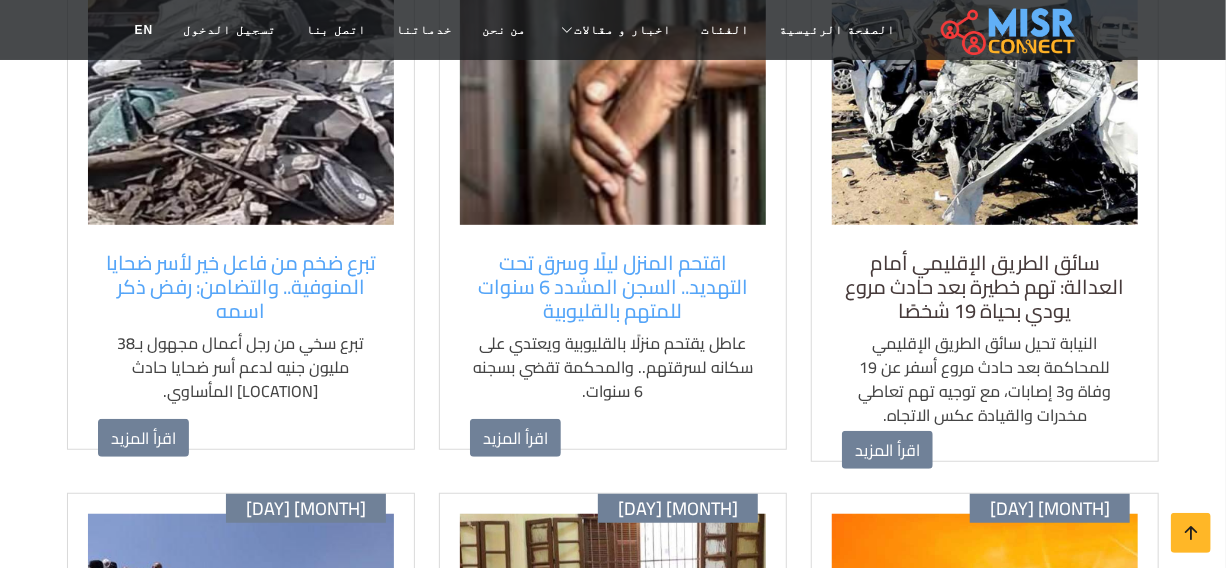 click on "سائق الطريق الإقليمي أمام العدالة: تهم خطيرة بعد حادث مروع يودي بحياة 19 شخصًا" at bounding box center [985, 287] 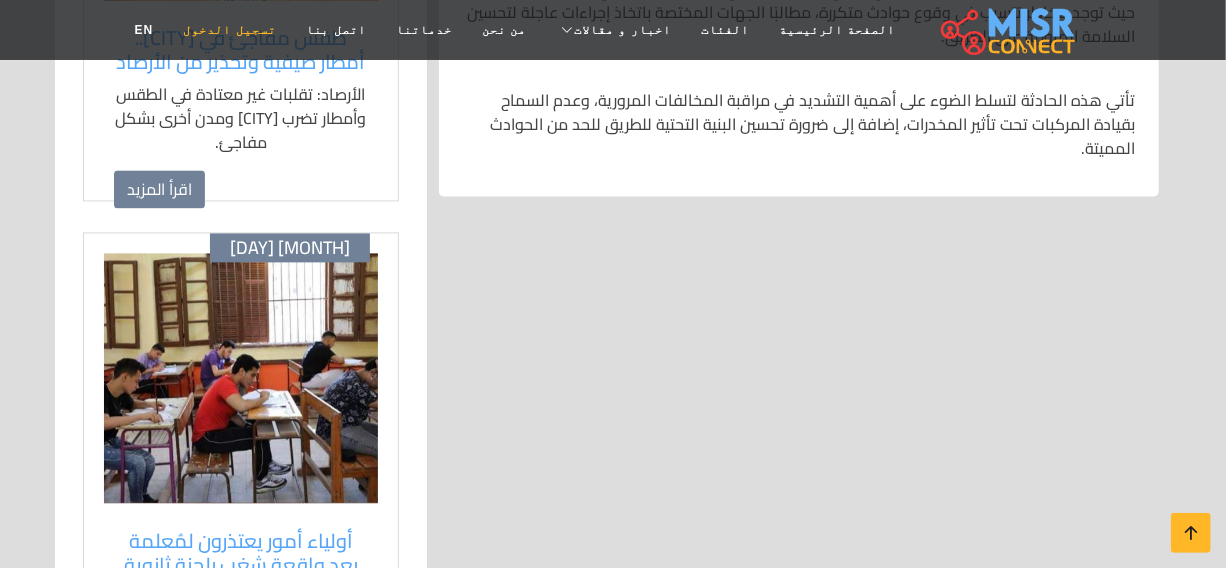 scroll, scrollTop: 1818, scrollLeft: 0, axis: vertical 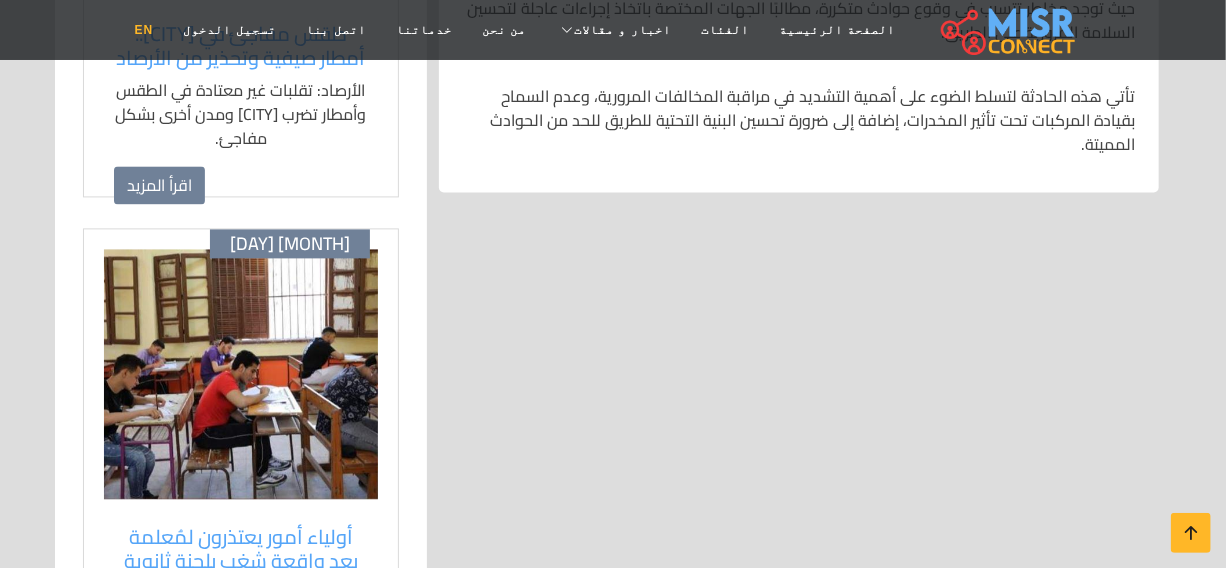 click on "EN" at bounding box center (144, 30) 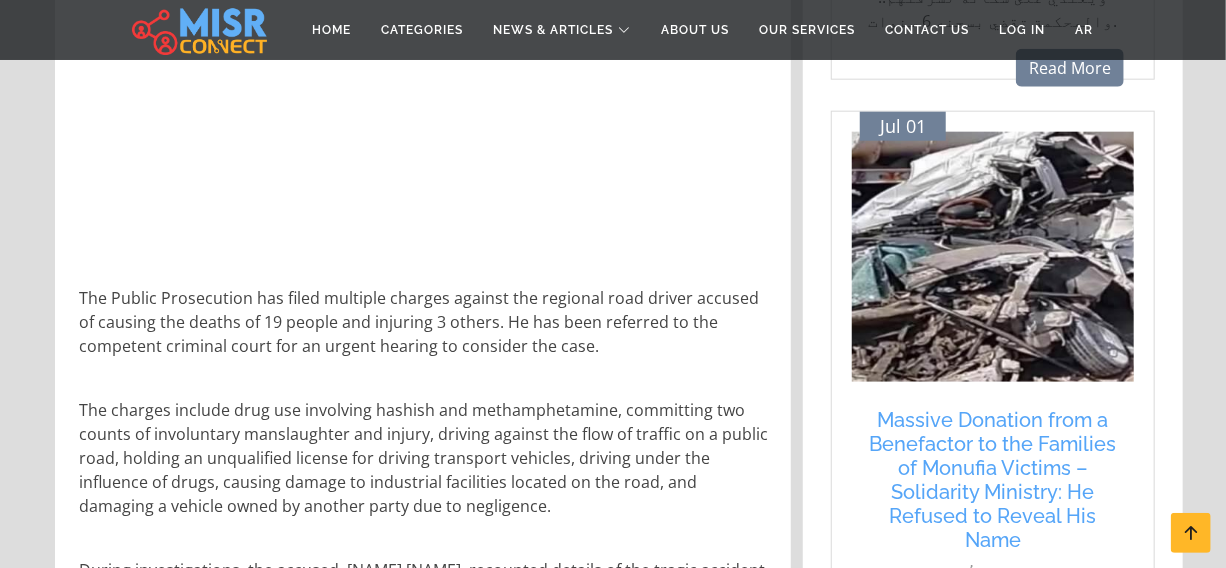 scroll, scrollTop: 1090, scrollLeft: 0, axis: vertical 